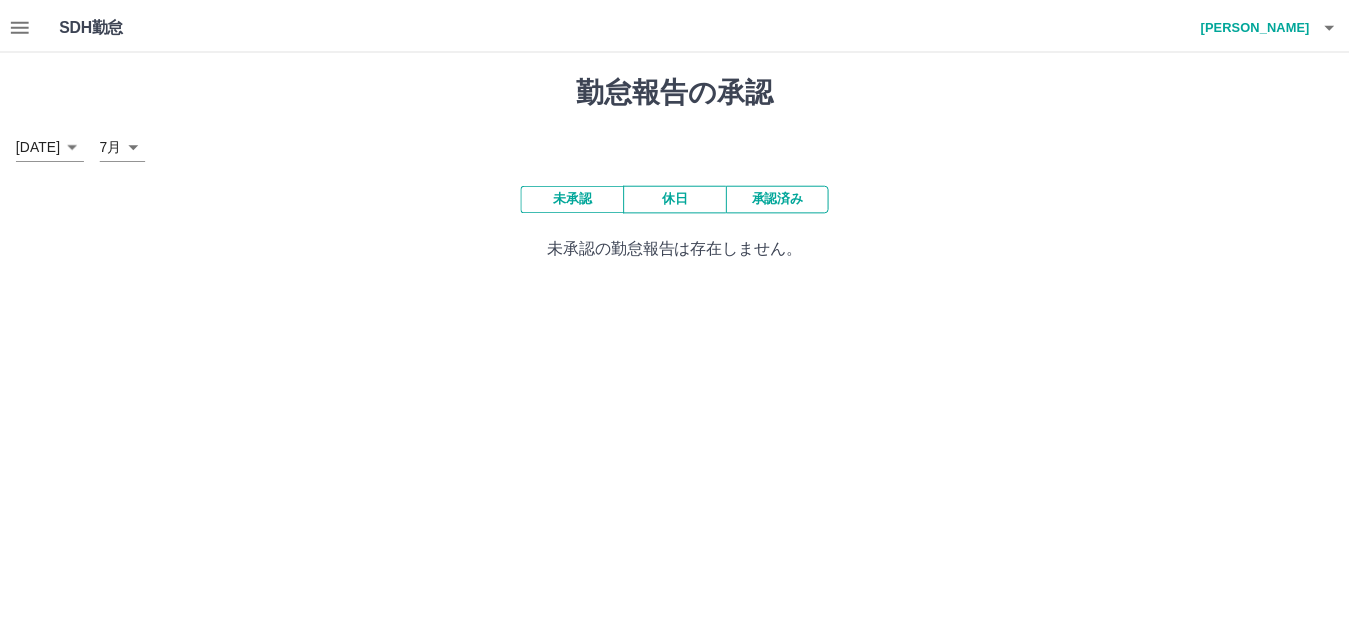 scroll, scrollTop: 0, scrollLeft: 0, axis: both 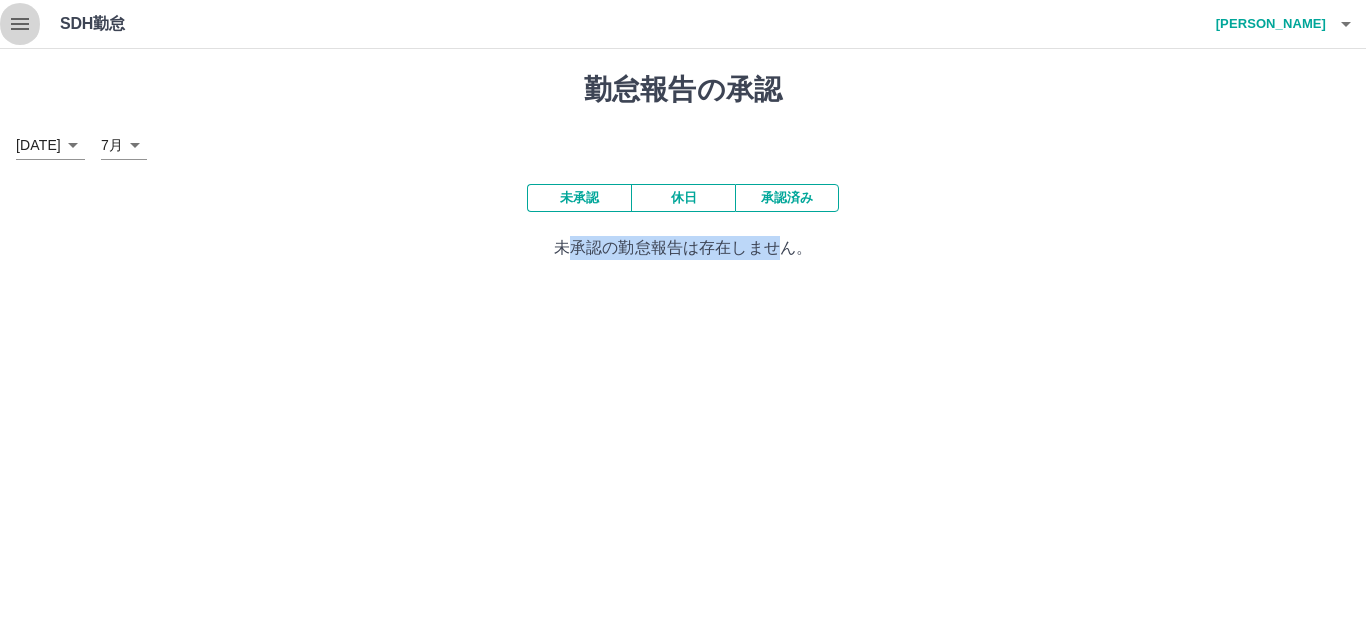click 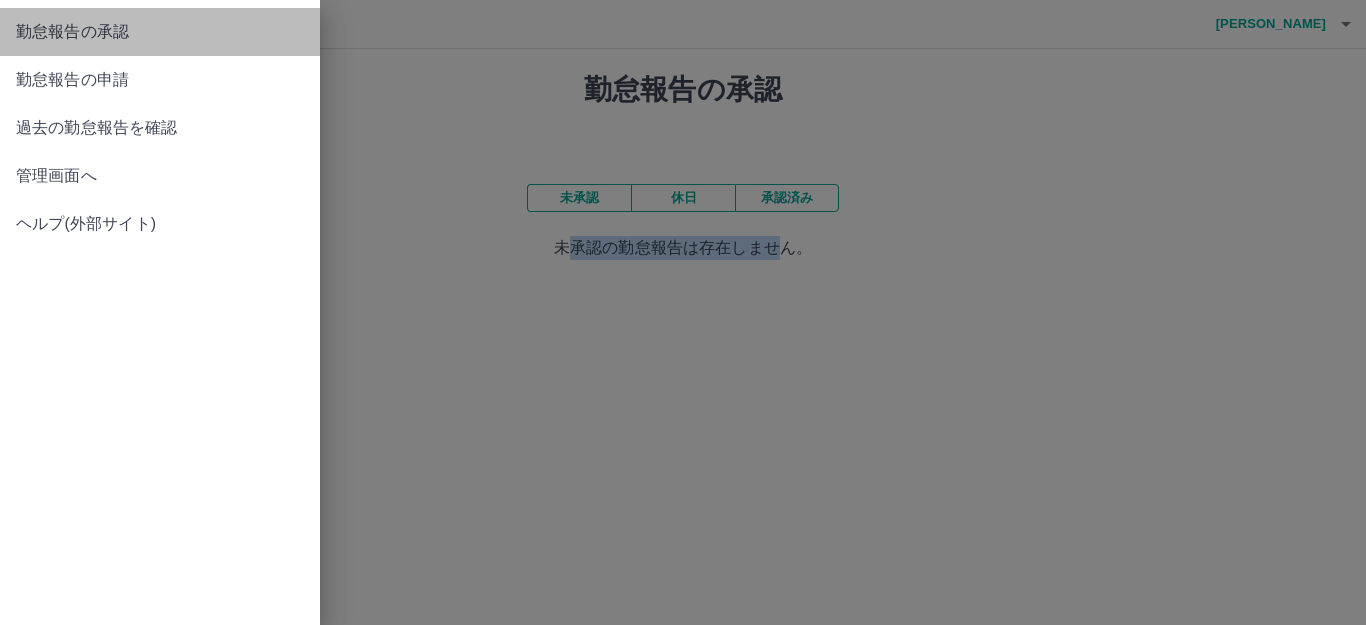 click on "勤怠報告の承認" at bounding box center [160, 32] 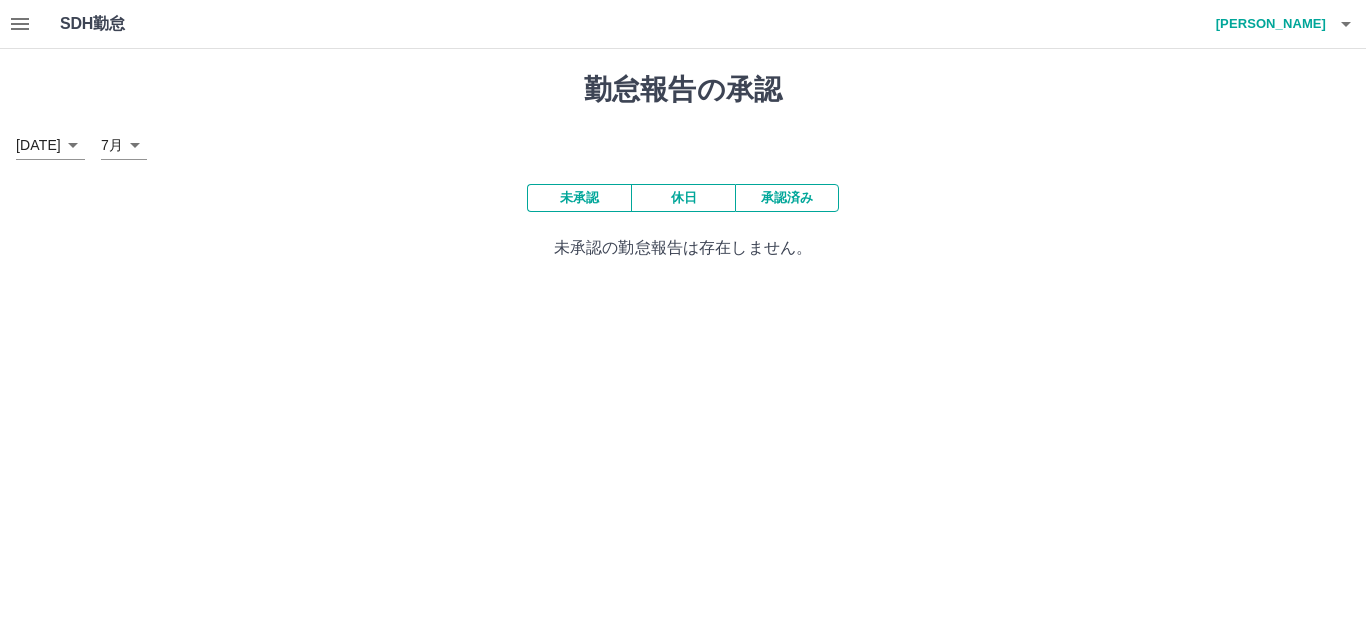 click on "SDH勤怠 [PERSON_NAME] 勤怠報告の承認 [DATE] **** 7月 * 未承認 休日 承認済み 未承認の勤怠報告は存在しません。 SDH勤怠" at bounding box center [683, 142] 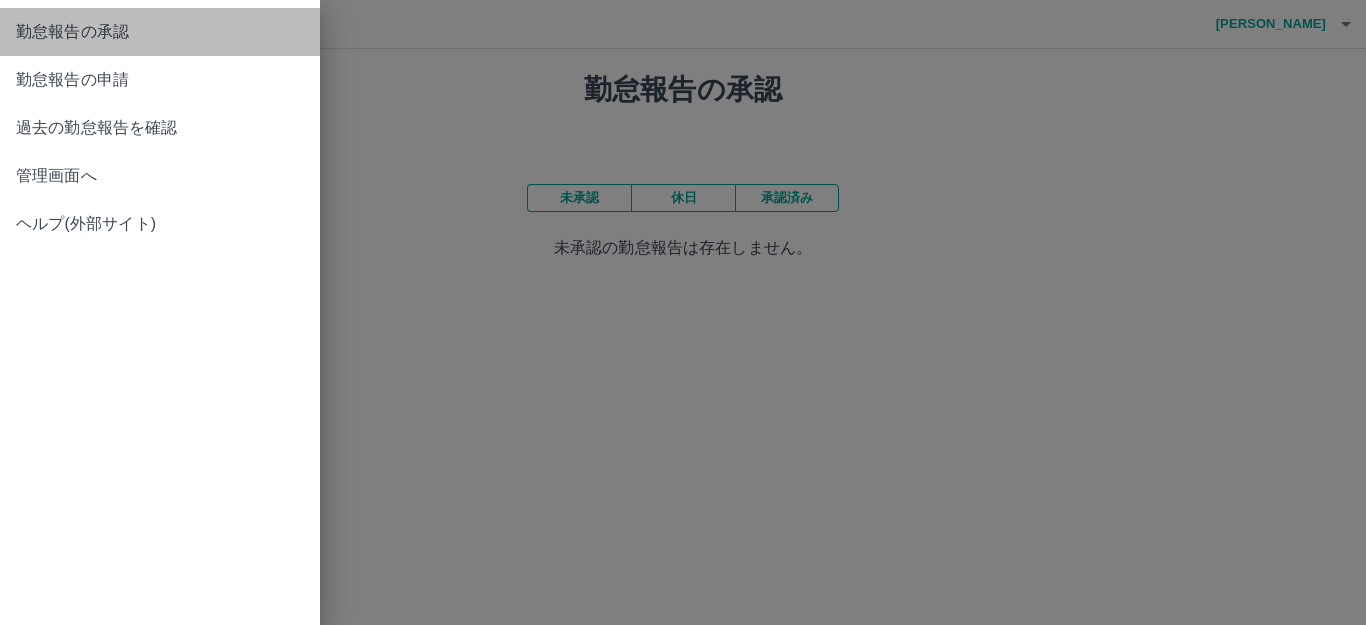 click on "勤怠報告の承認" at bounding box center (160, 32) 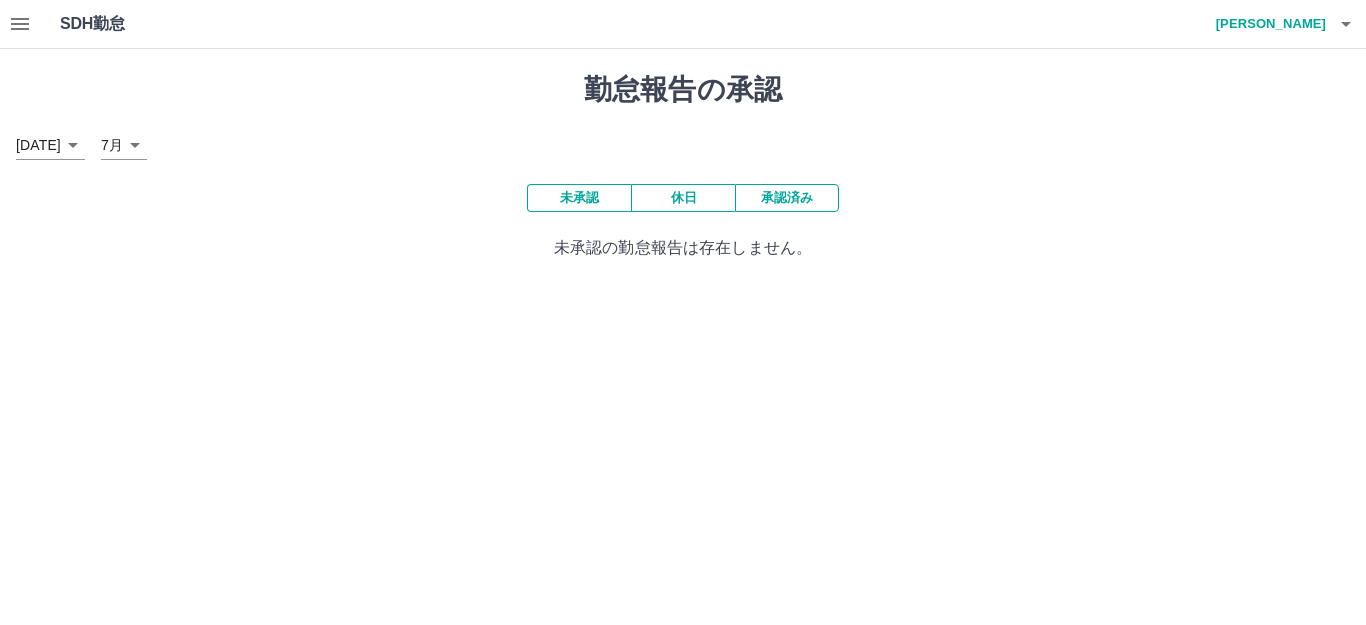 click on "SDH勤怠 [PERSON_NAME] 勤怠報告の承認 [DATE] **** 7月 * 未承認 休日 承認済み 未承認の勤怠報告は存在しません。 SDH勤怠" at bounding box center (683, 142) 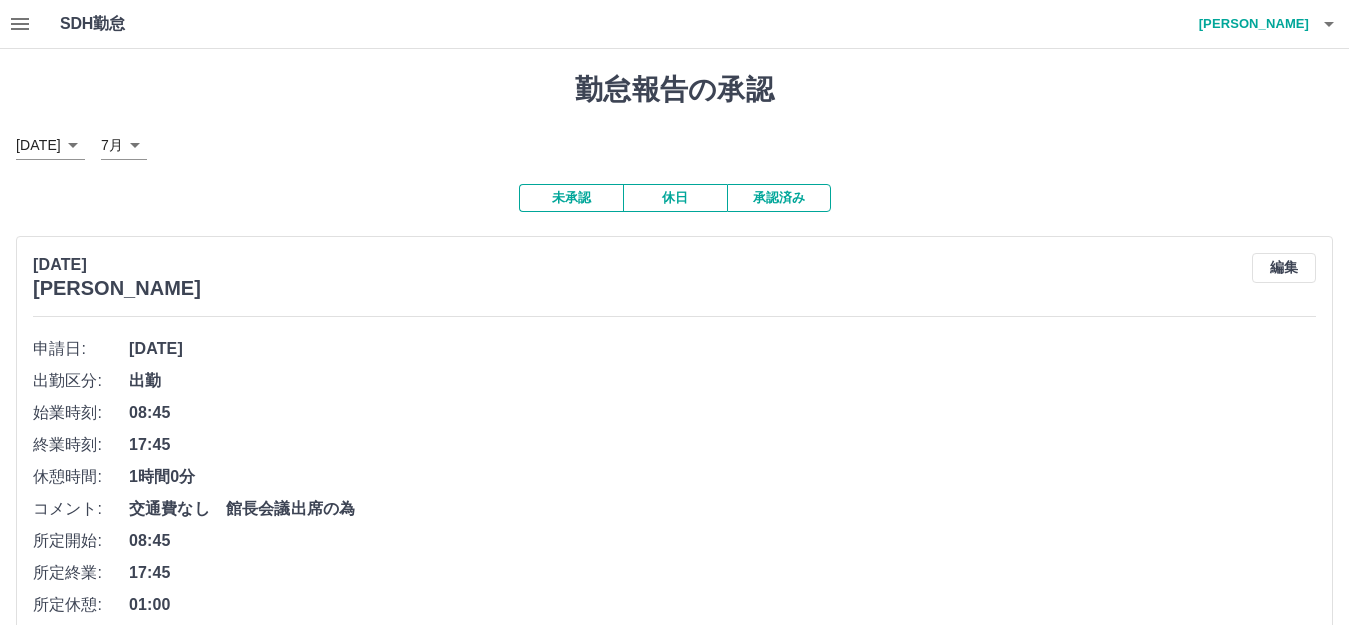 click on "出勤" at bounding box center (722, 381) 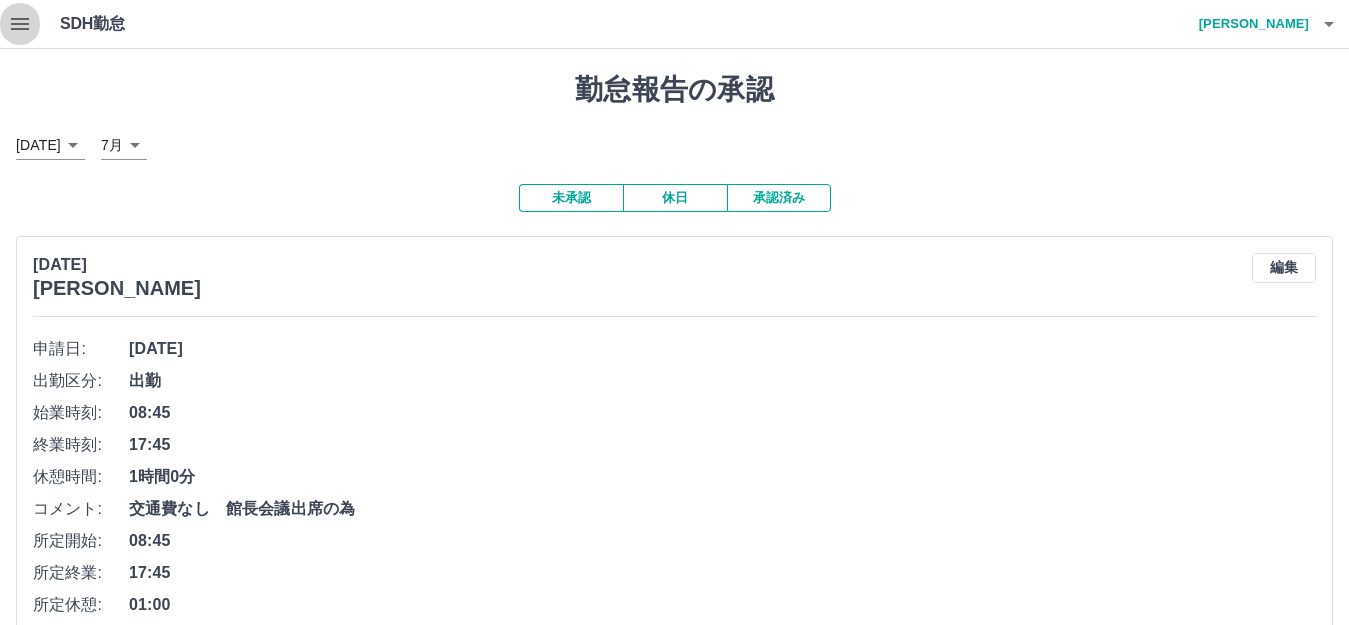 click 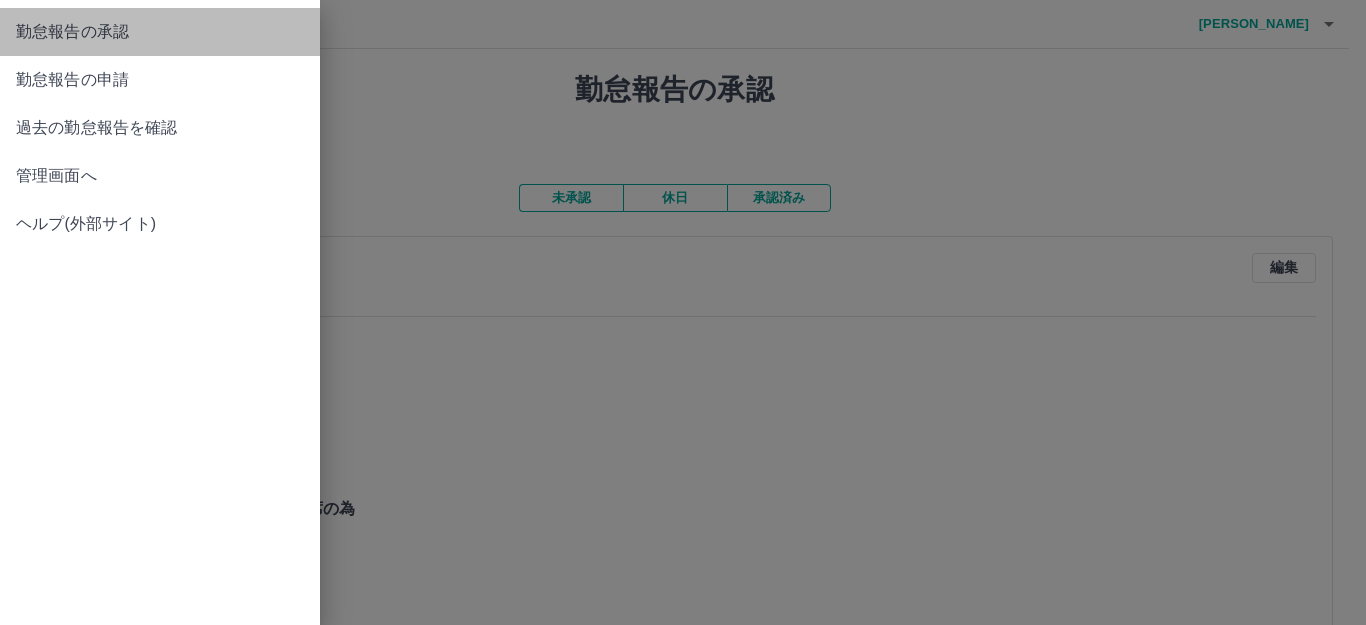 click on "勤怠報告の承認" at bounding box center [160, 32] 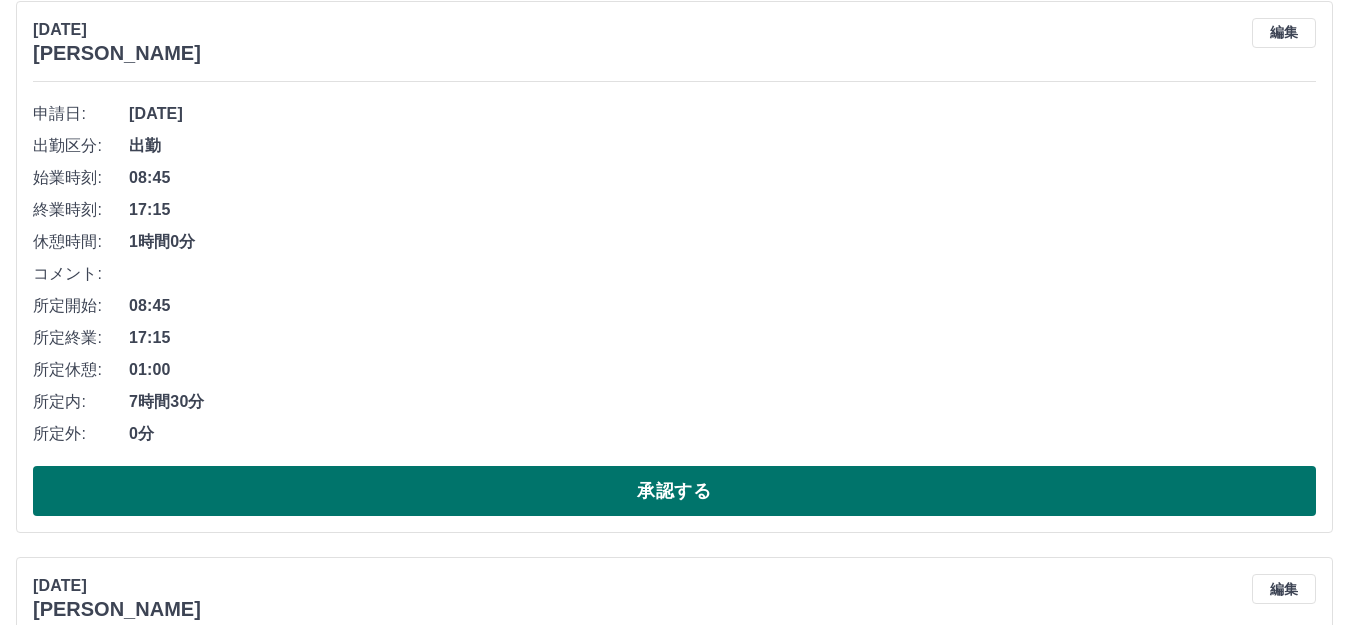 scroll, scrollTop: 200, scrollLeft: 0, axis: vertical 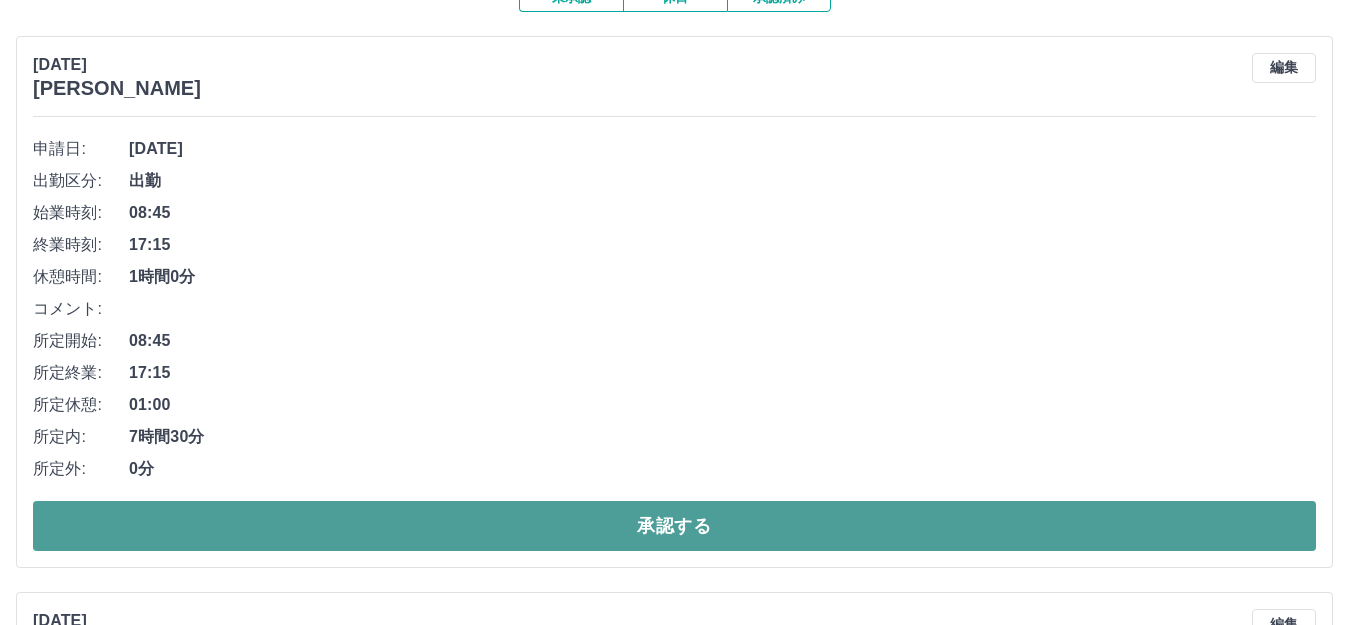 click on "承認する" at bounding box center (674, 526) 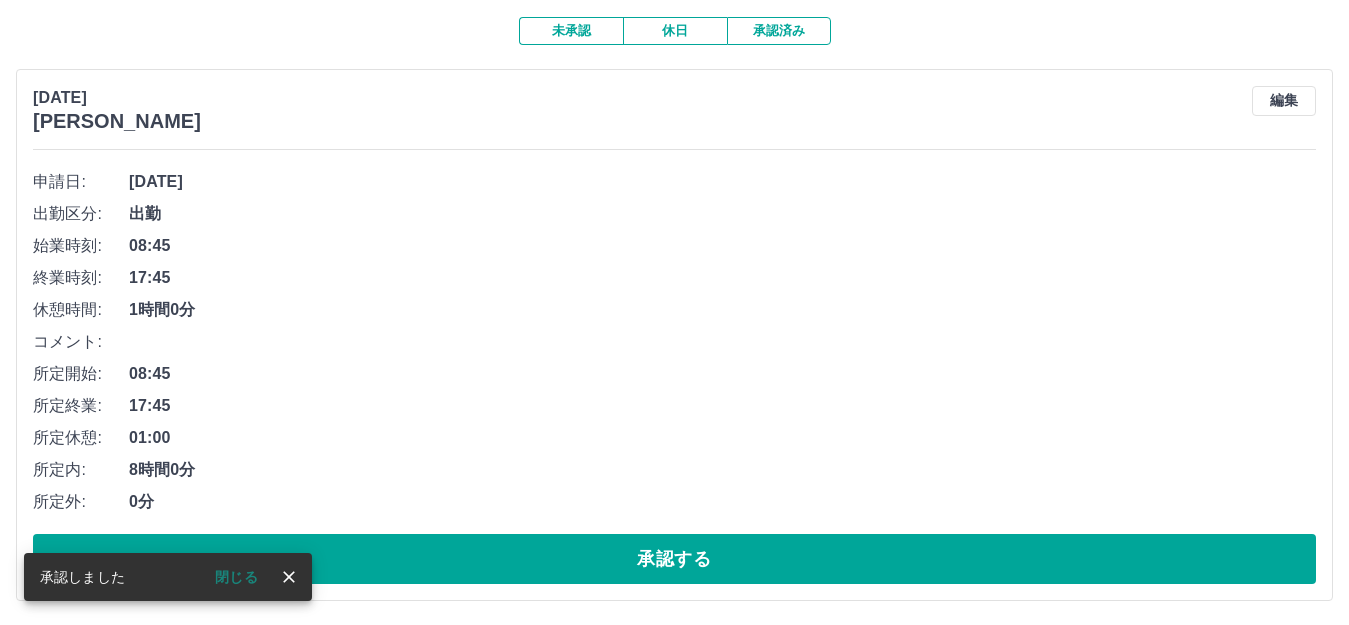 scroll, scrollTop: 169, scrollLeft: 0, axis: vertical 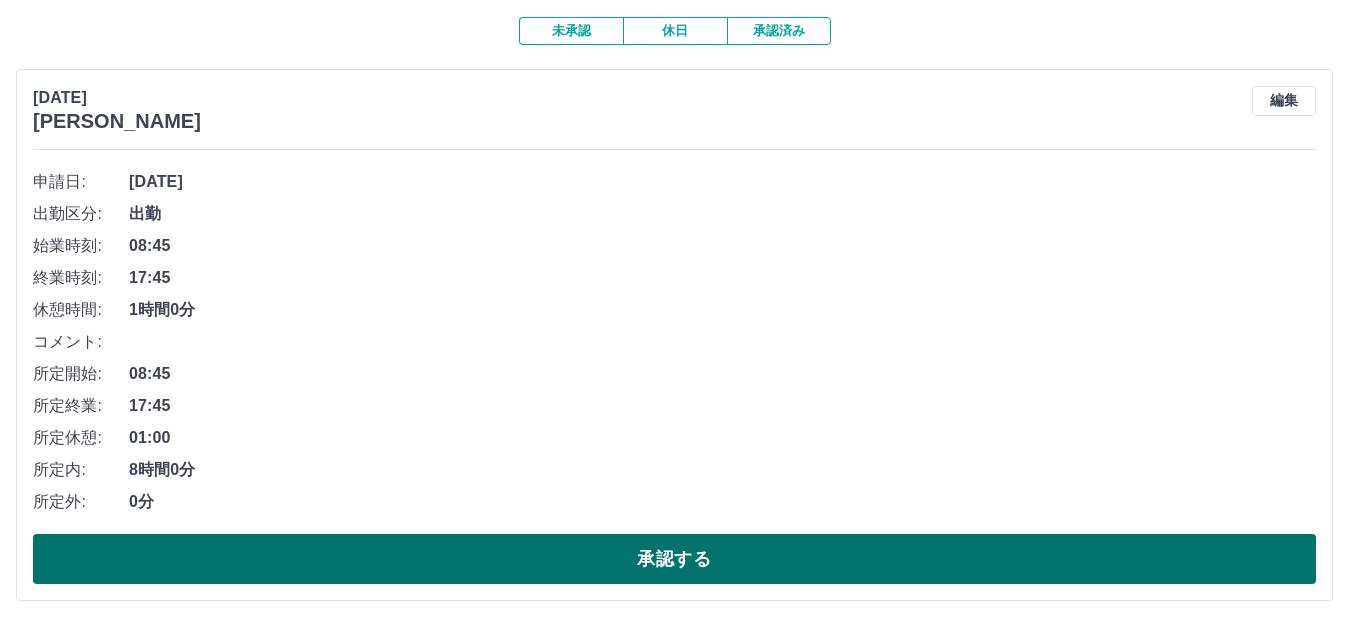 click on "承認する" at bounding box center (674, 559) 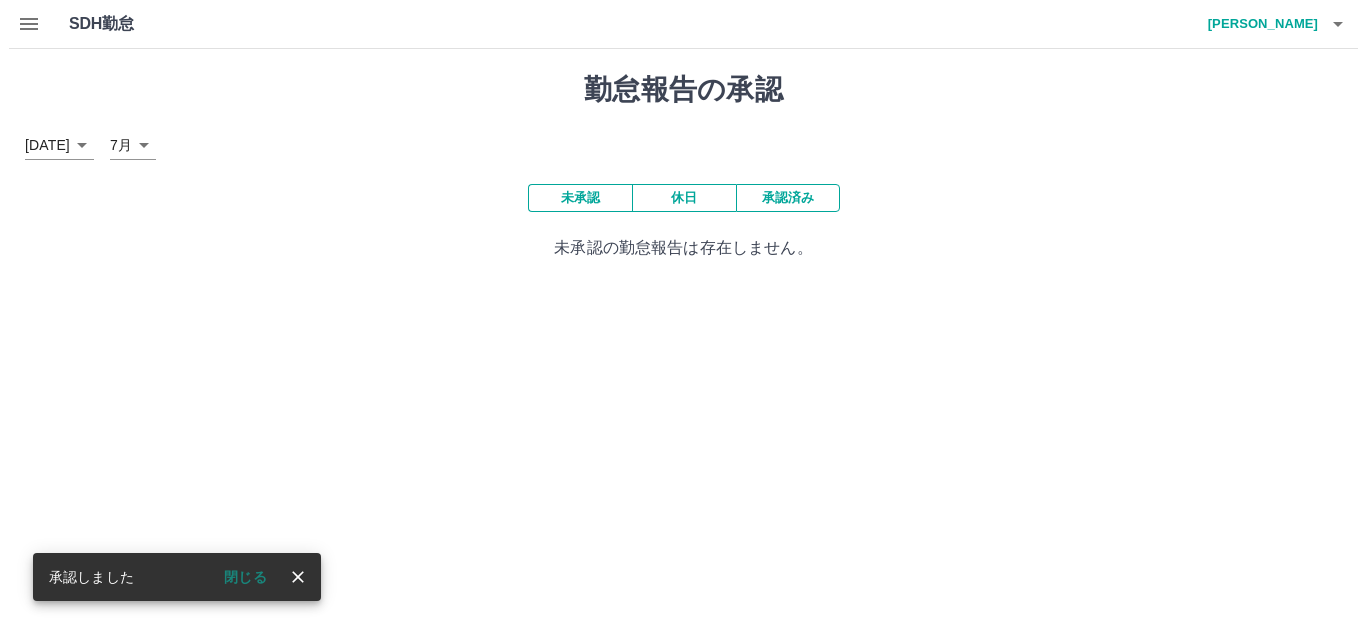scroll, scrollTop: 0, scrollLeft: 0, axis: both 